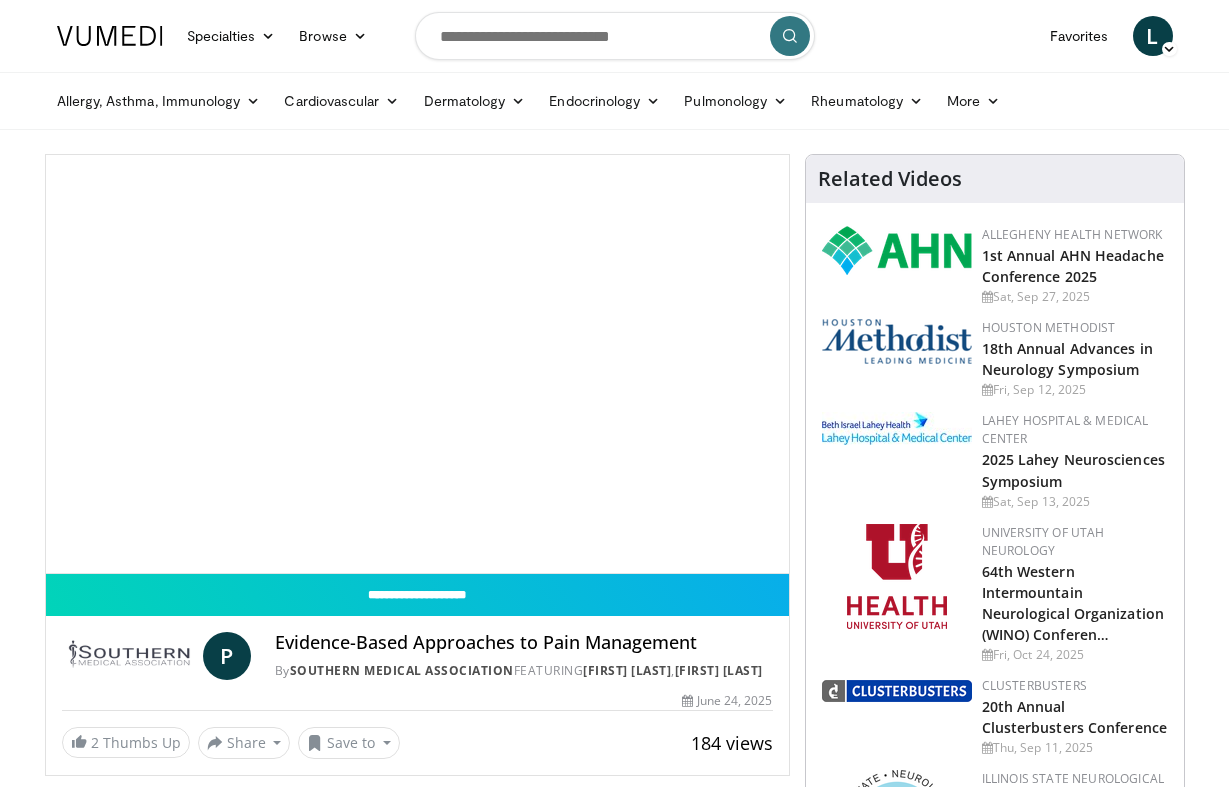scroll, scrollTop: 0, scrollLeft: 0, axis: both 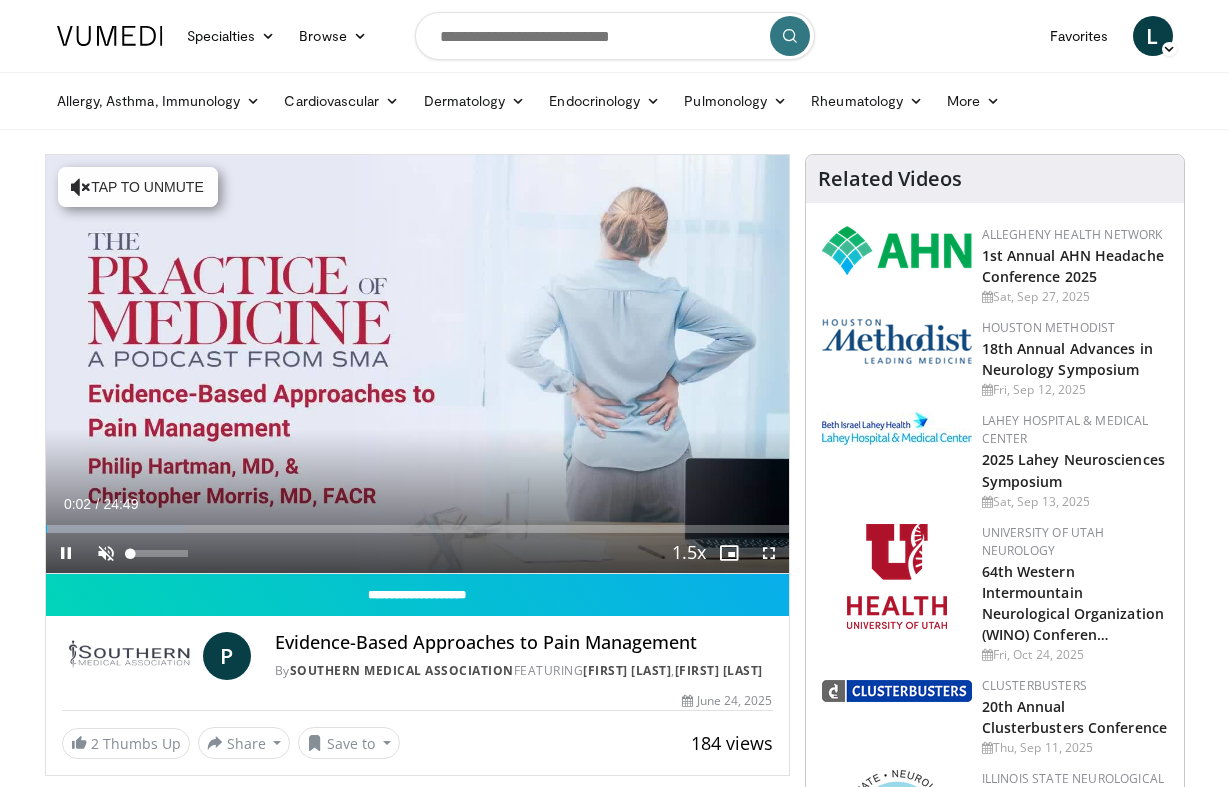 click at bounding box center [106, 553] 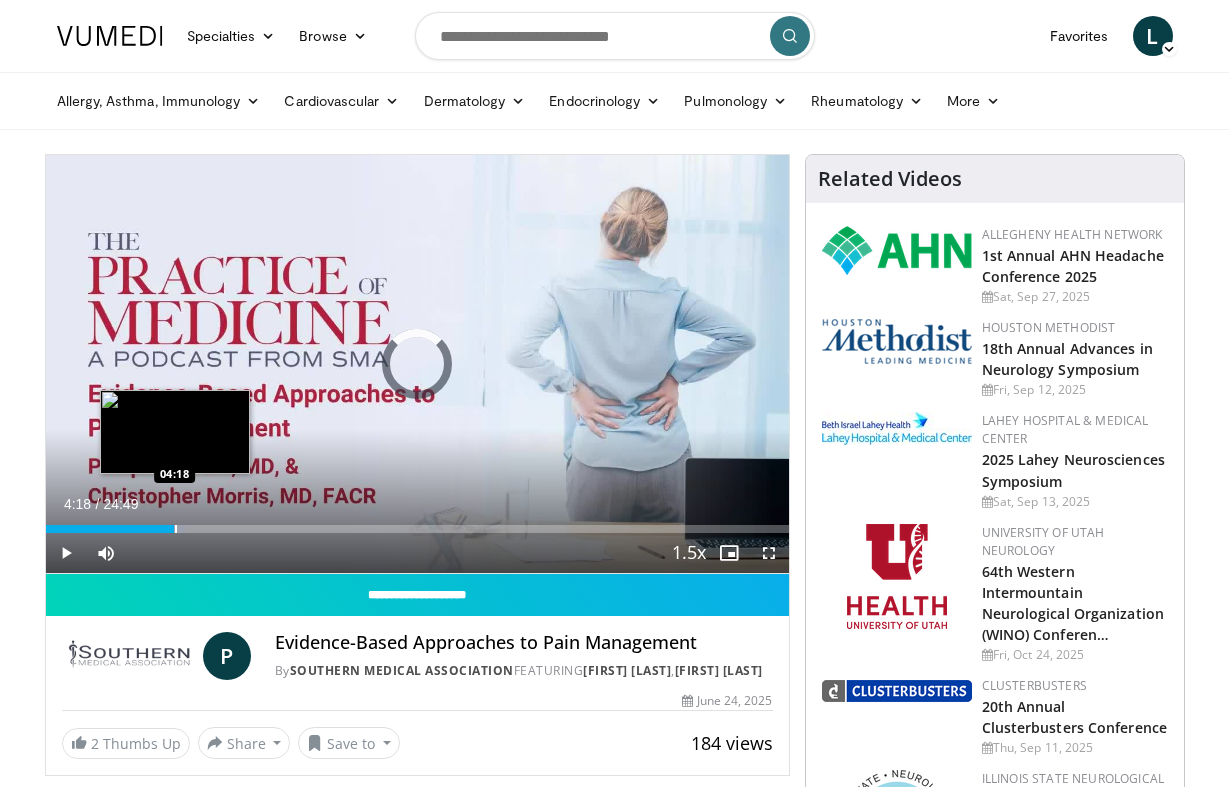 click at bounding box center [176, 529] 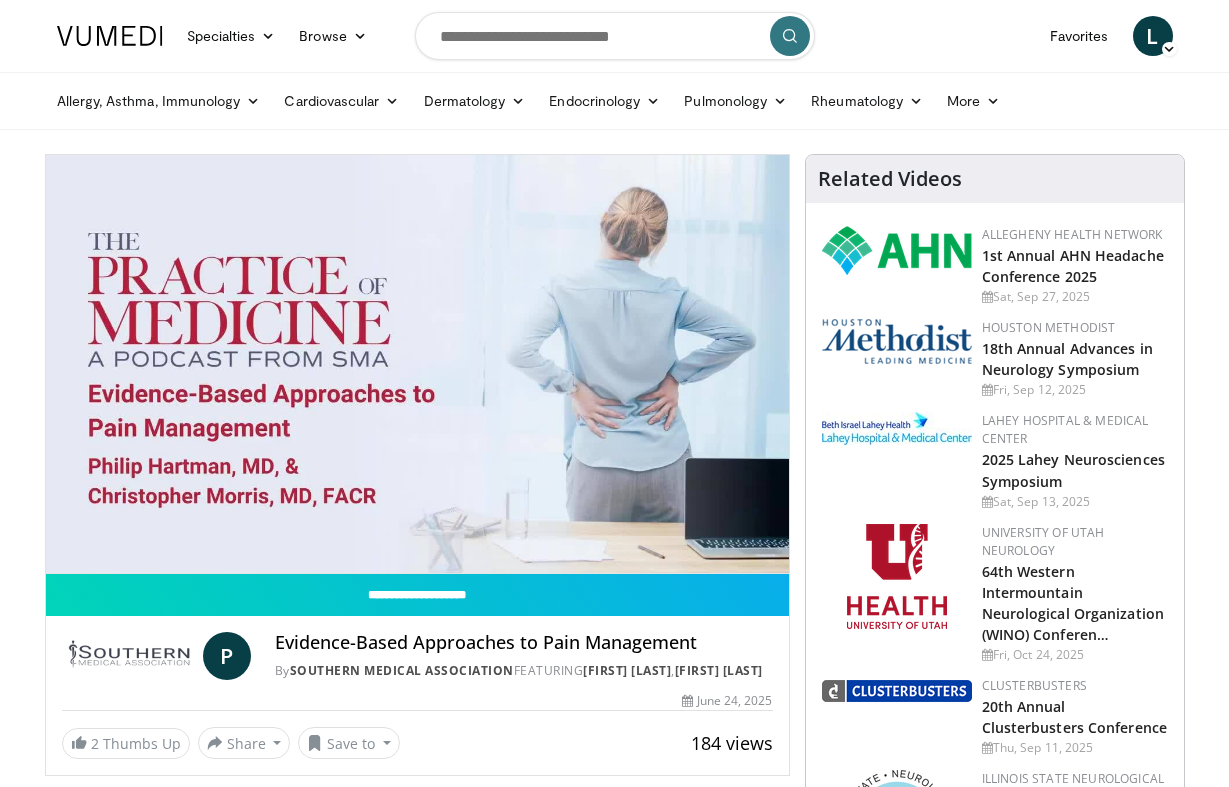 click on "**********" at bounding box center [417, 364] 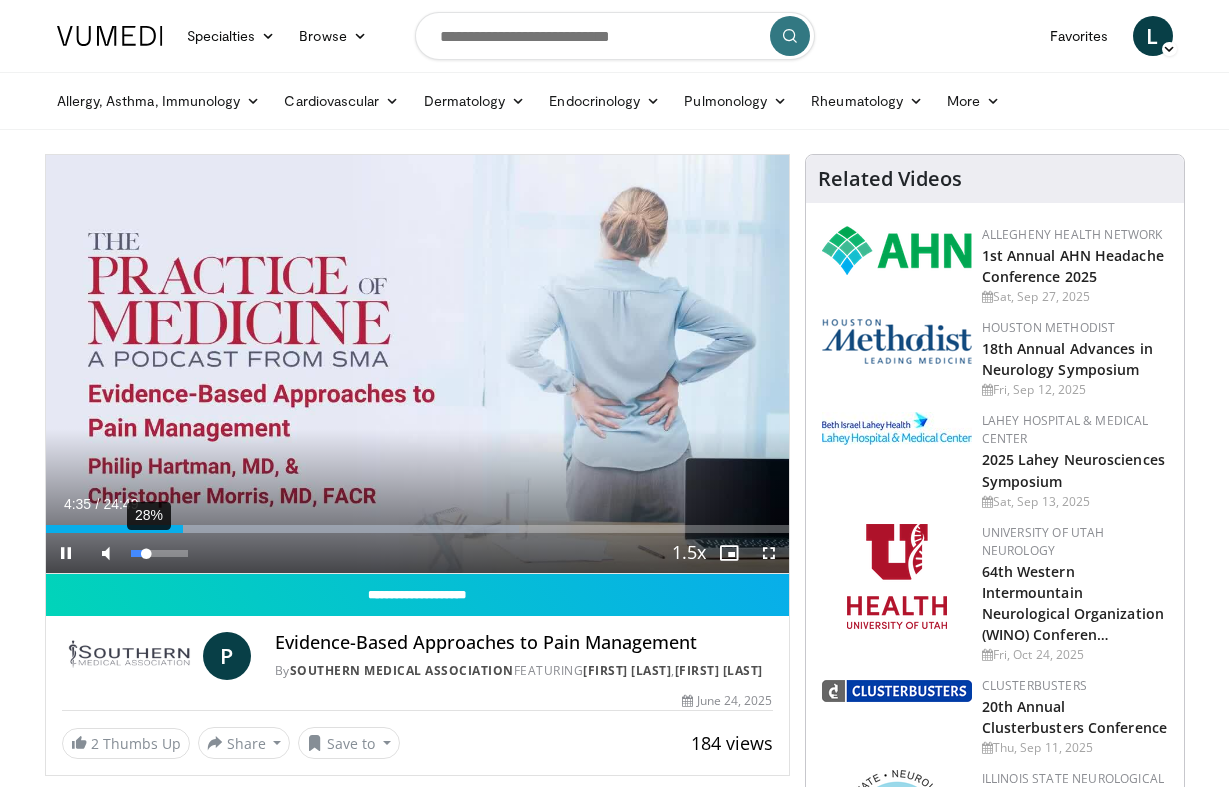 click on "28%" at bounding box center (159, 553) 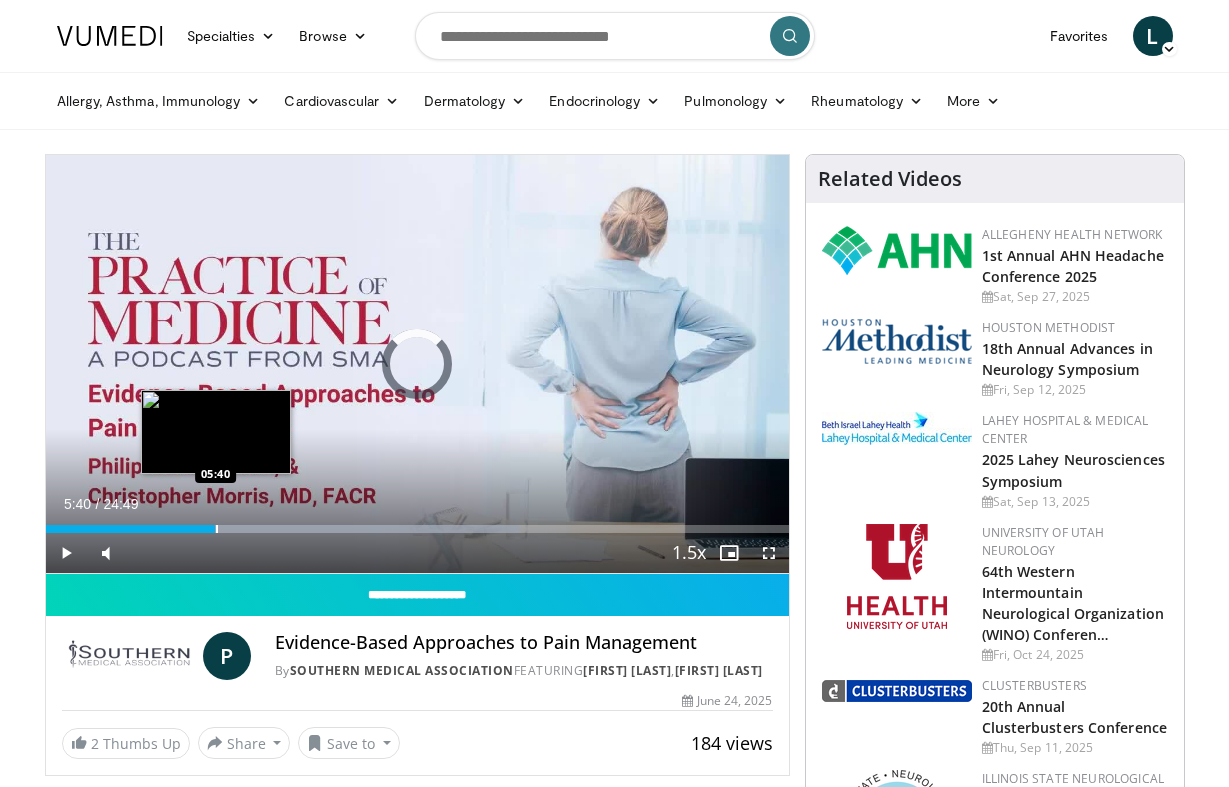 click at bounding box center [217, 529] 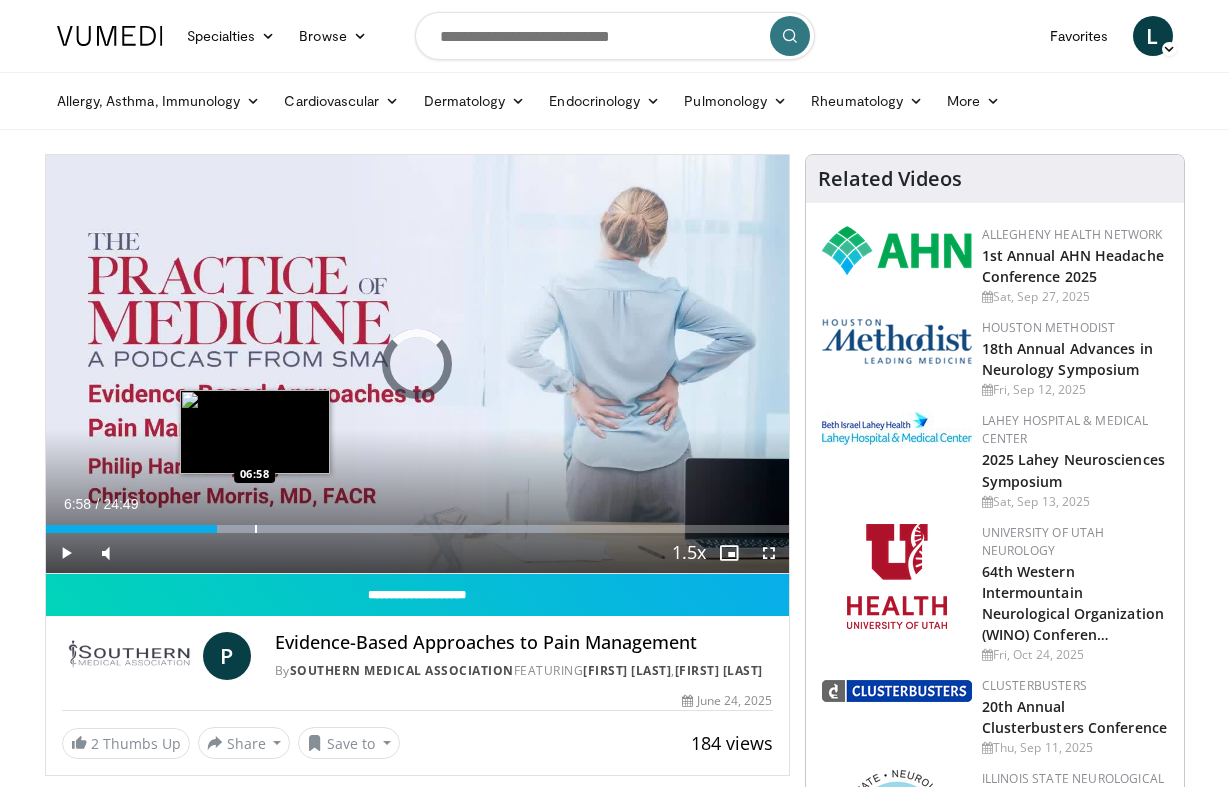 click at bounding box center [256, 529] 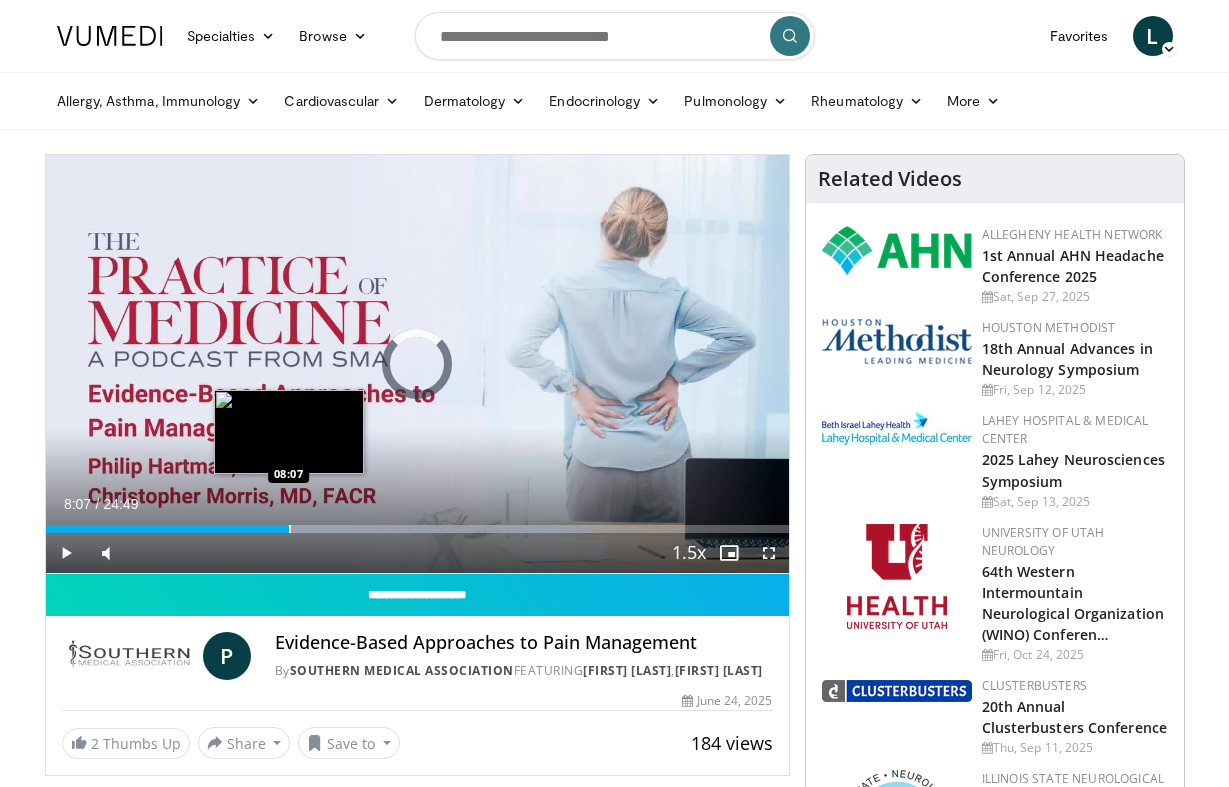 click at bounding box center [290, 529] 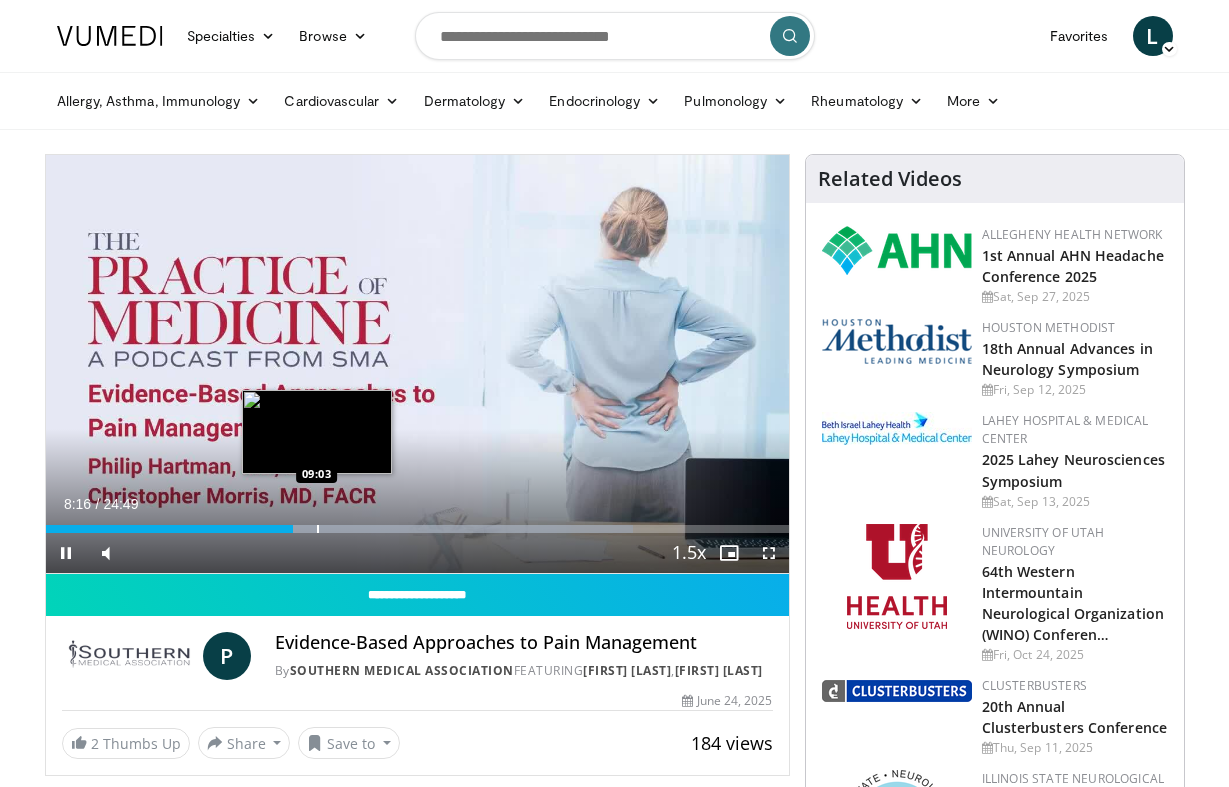 click at bounding box center [318, 529] 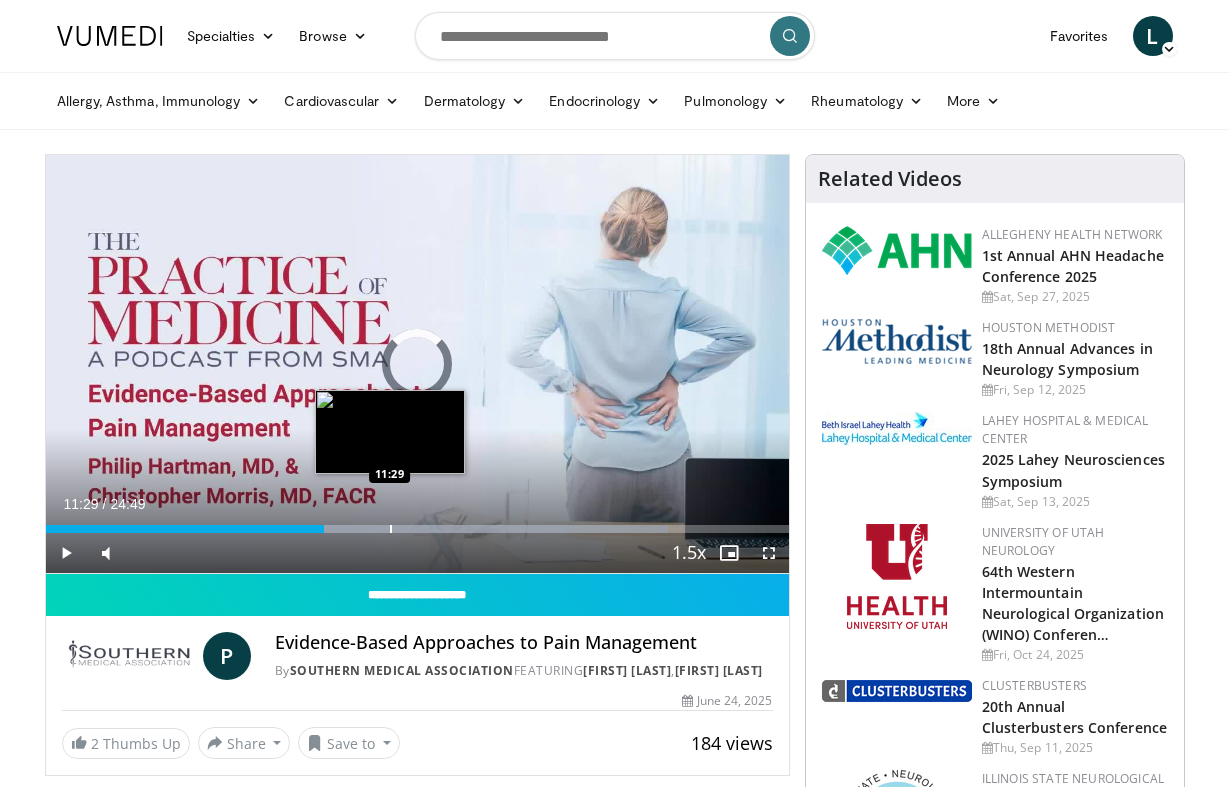 click at bounding box center [391, 529] 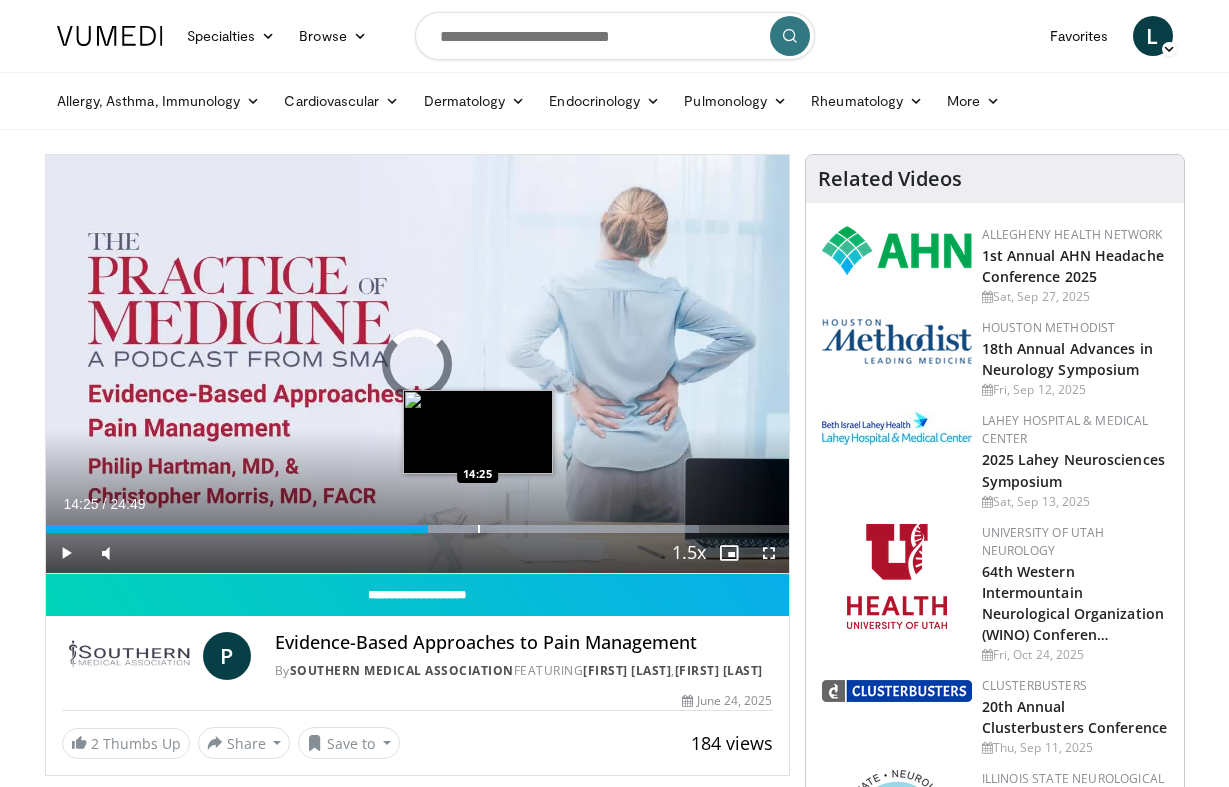 click at bounding box center [479, 529] 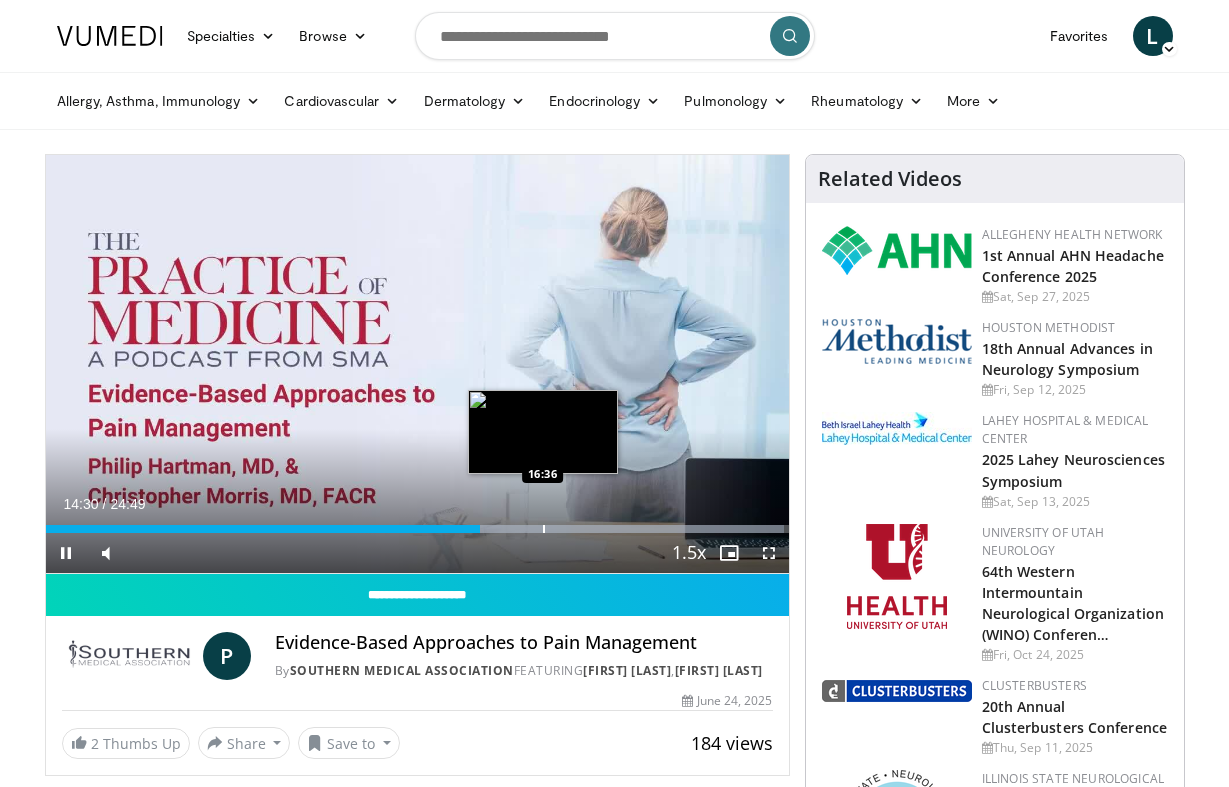 click on "Loaded :  99.35% 14:30 16:36" at bounding box center (417, 523) 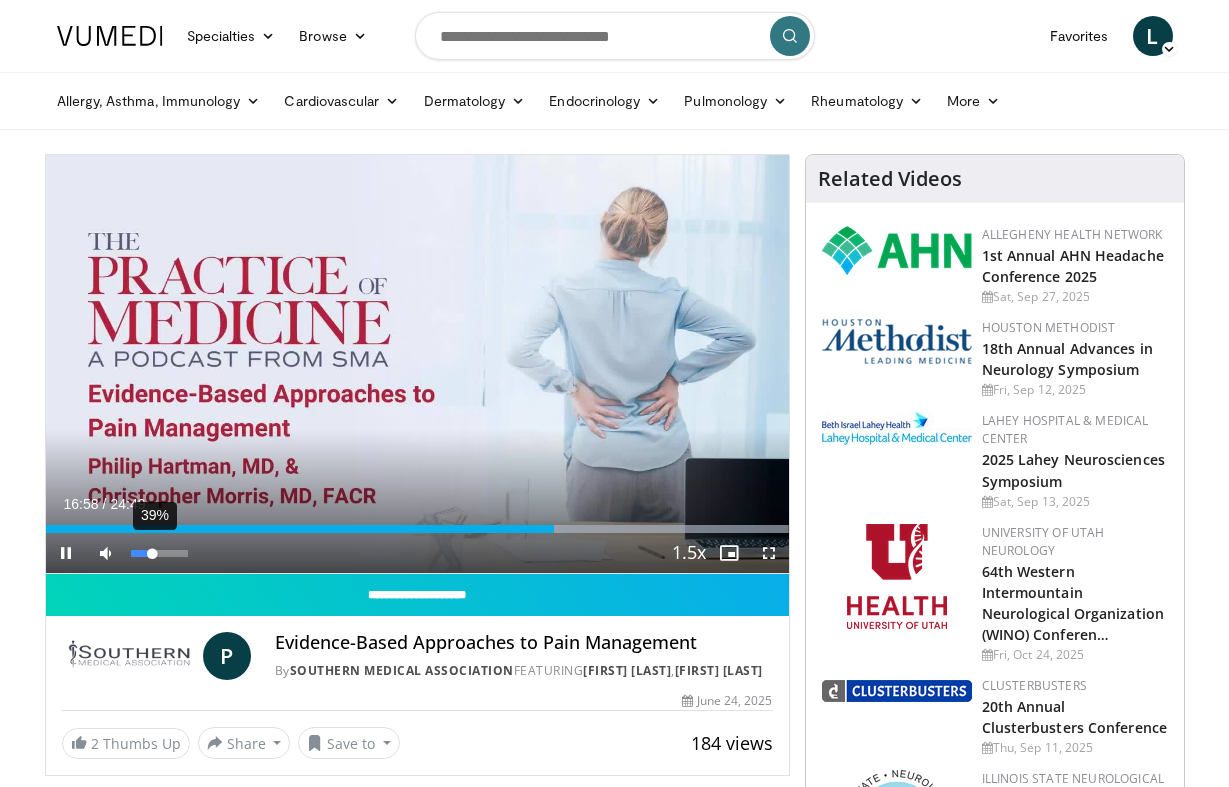 click at bounding box center [142, 553] 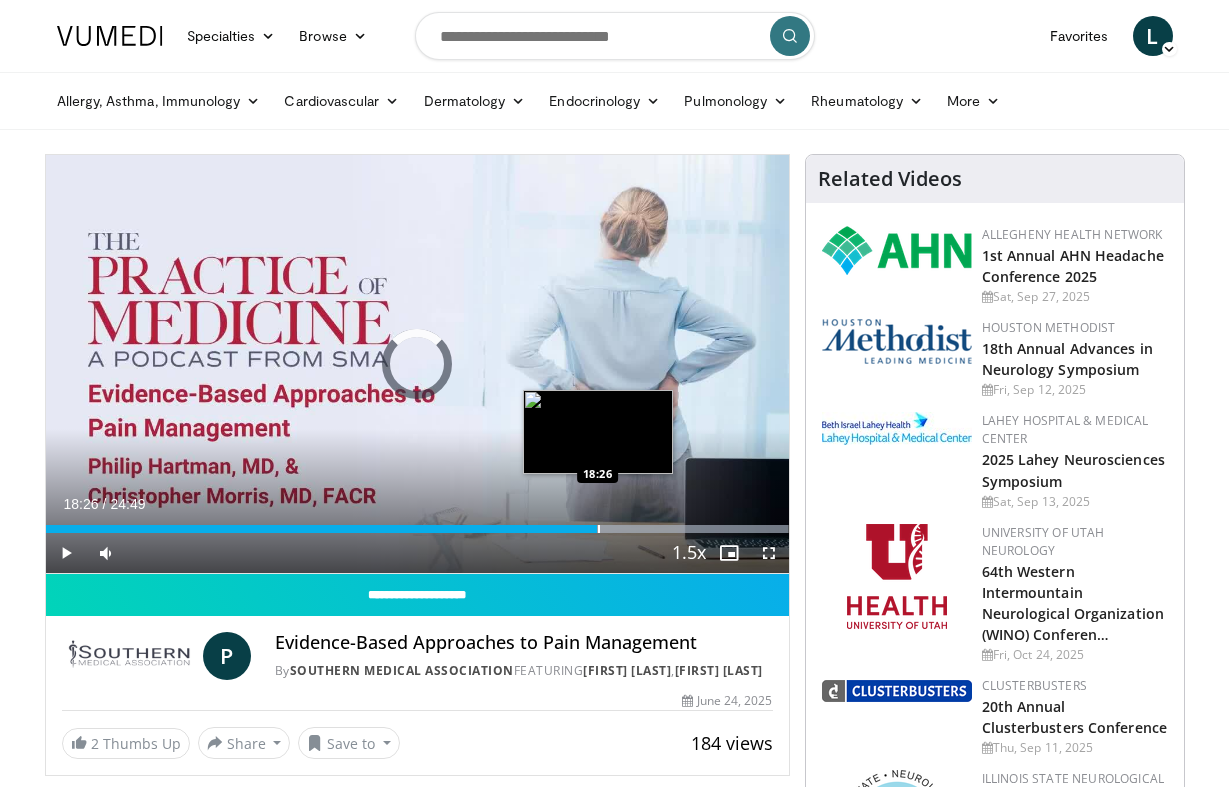 click at bounding box center [599, 529] 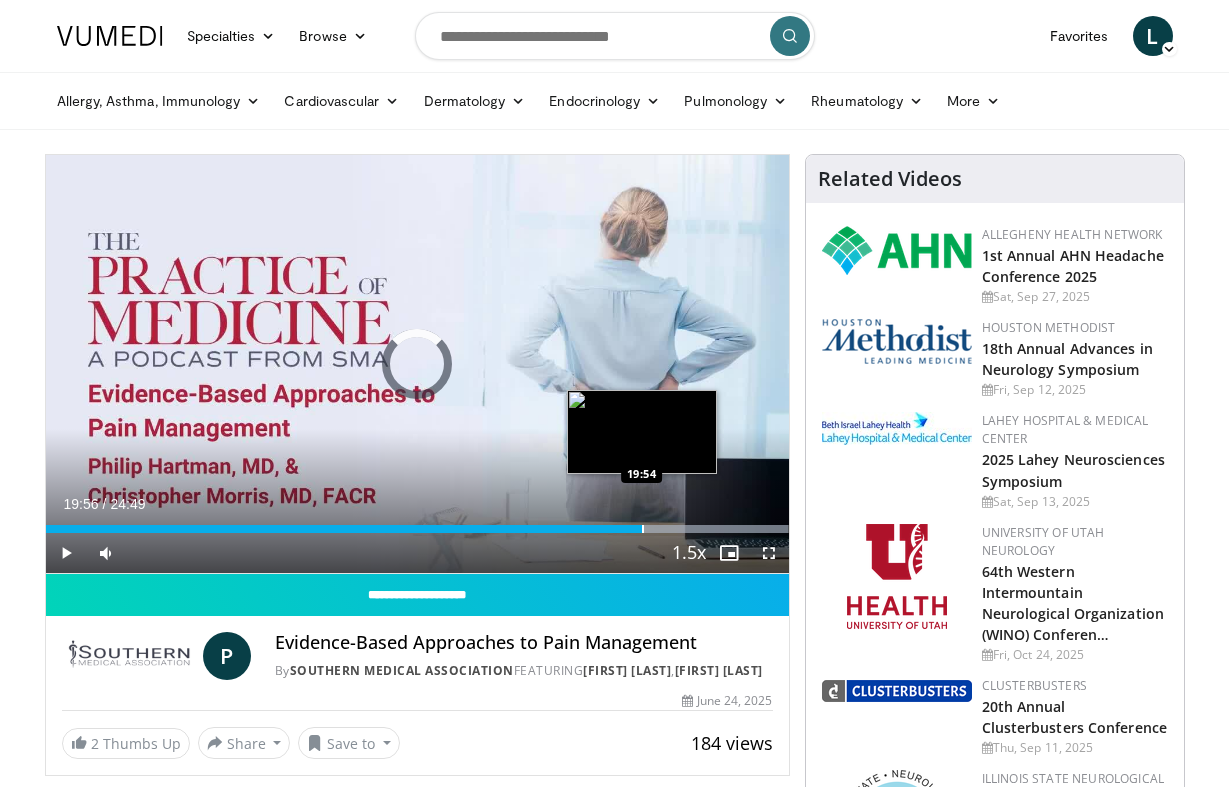 click at bounding box center [643, 529] 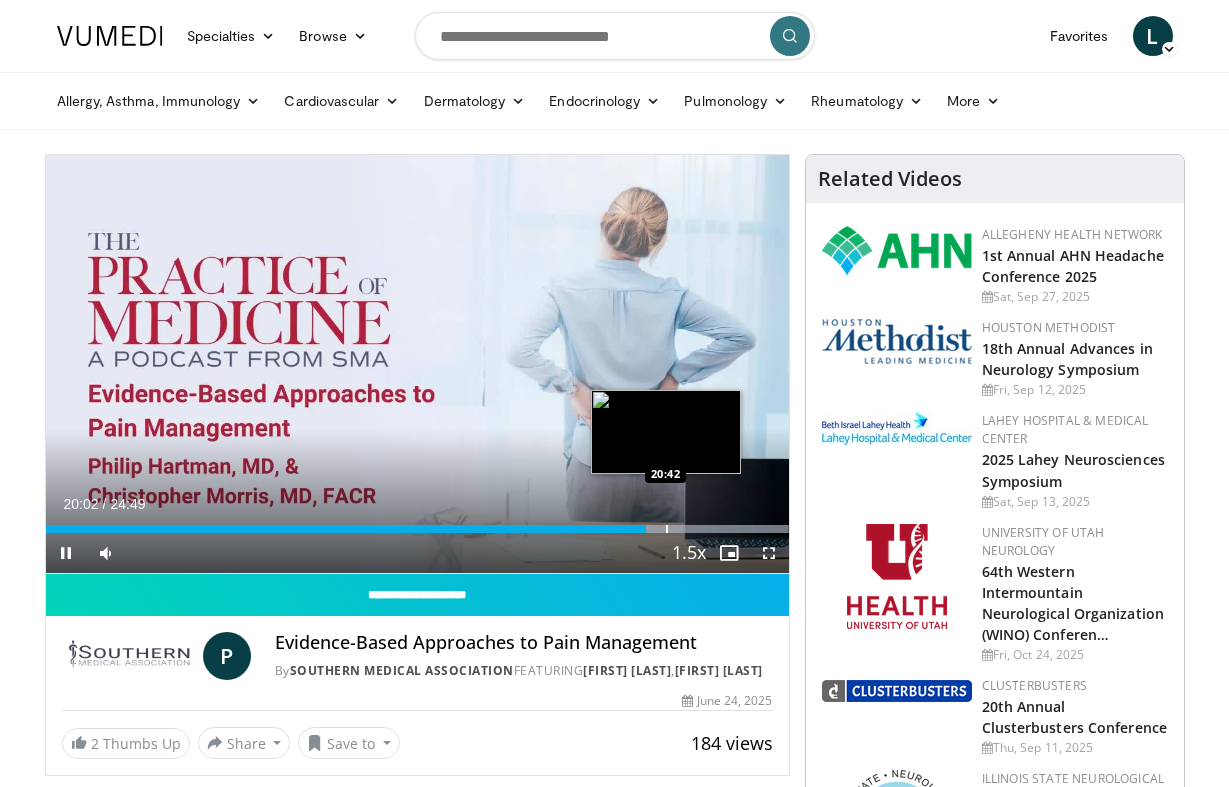 click at bounding box center (667, 529) 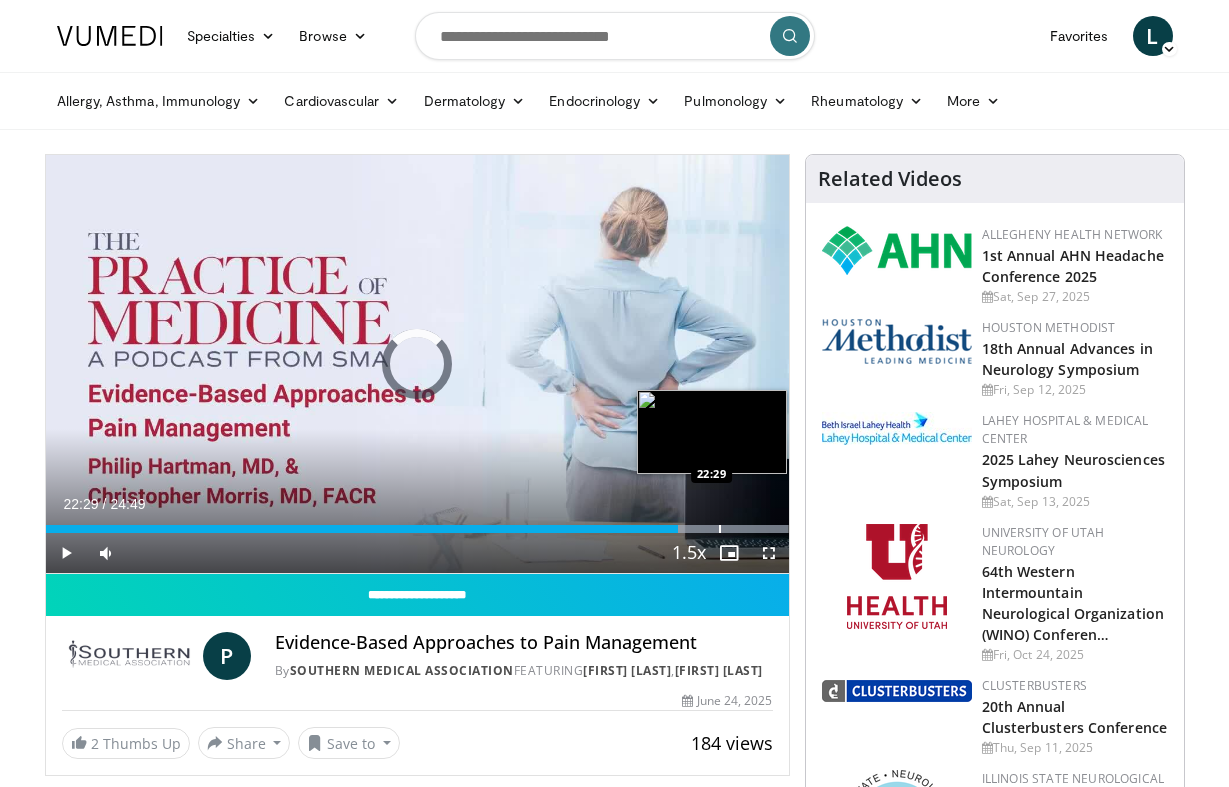 click at bounding box center (720, 529) 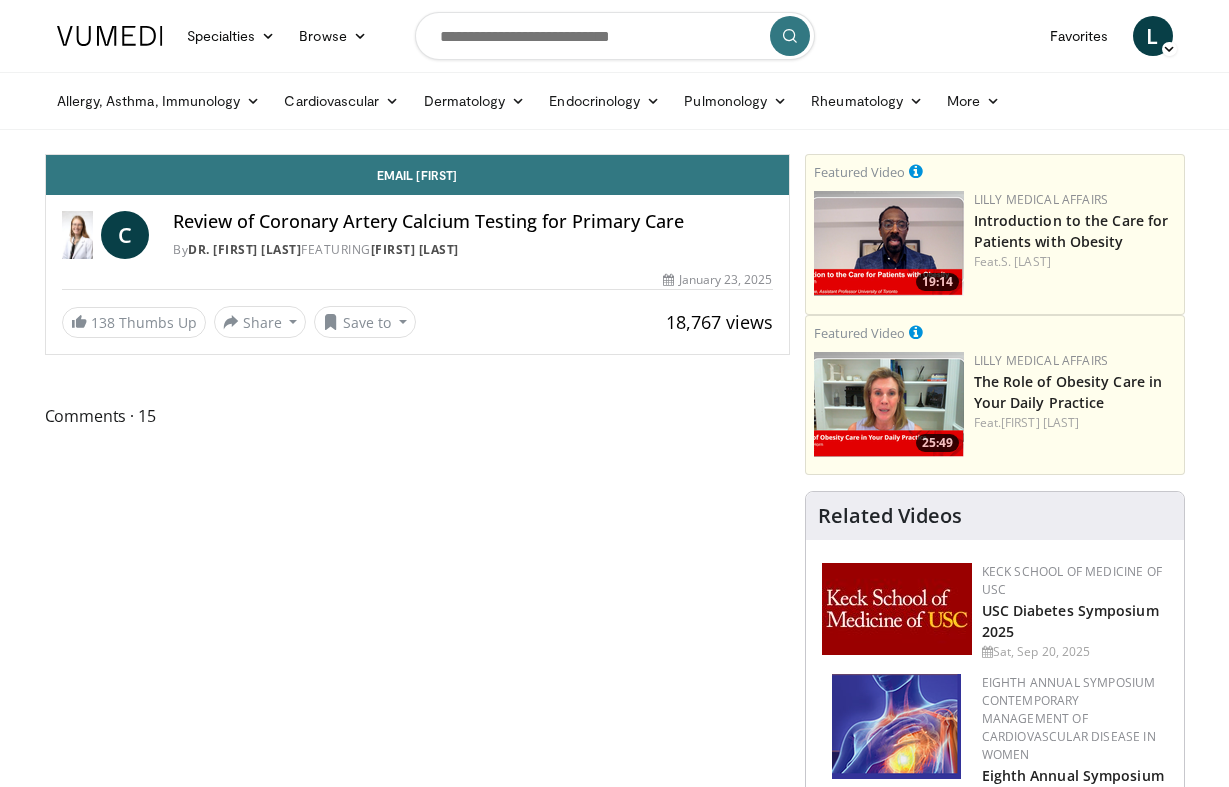 scroll, scrollTop: 0, scrollLeft: 0, axis: both 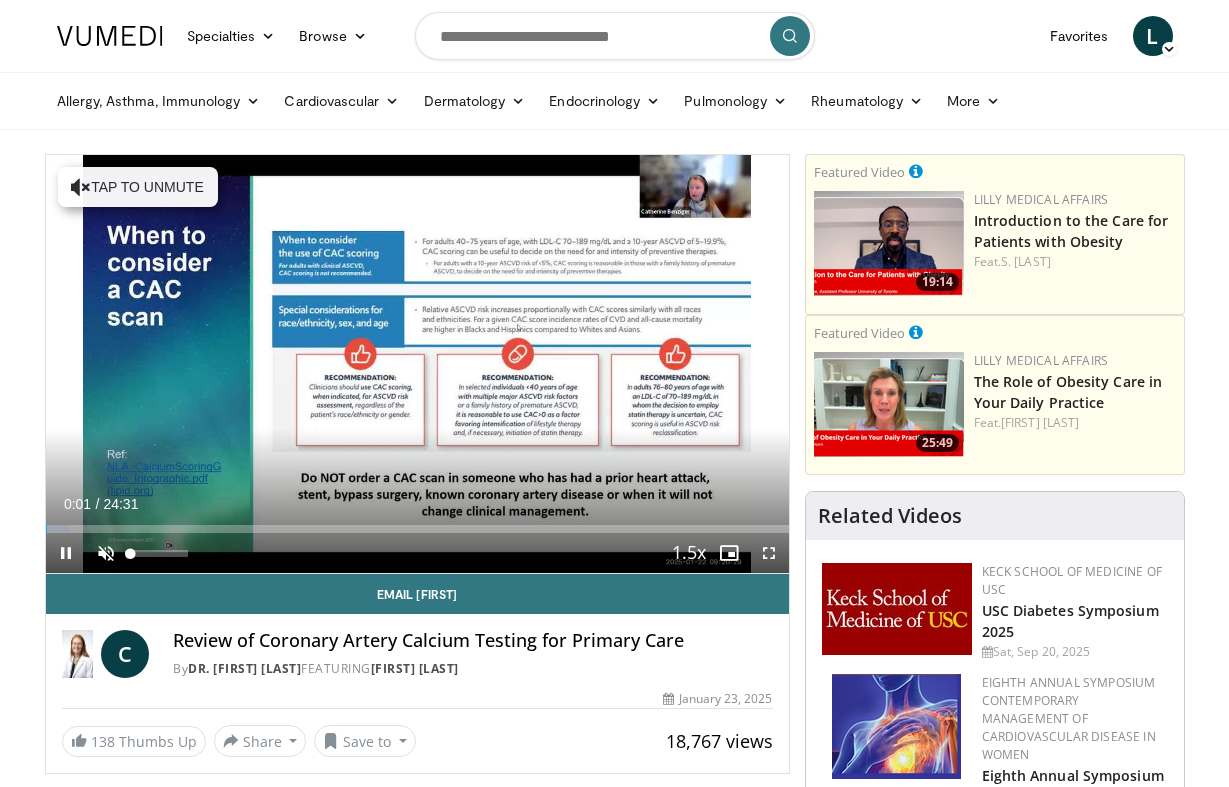 click at bounding box center [106, 553] 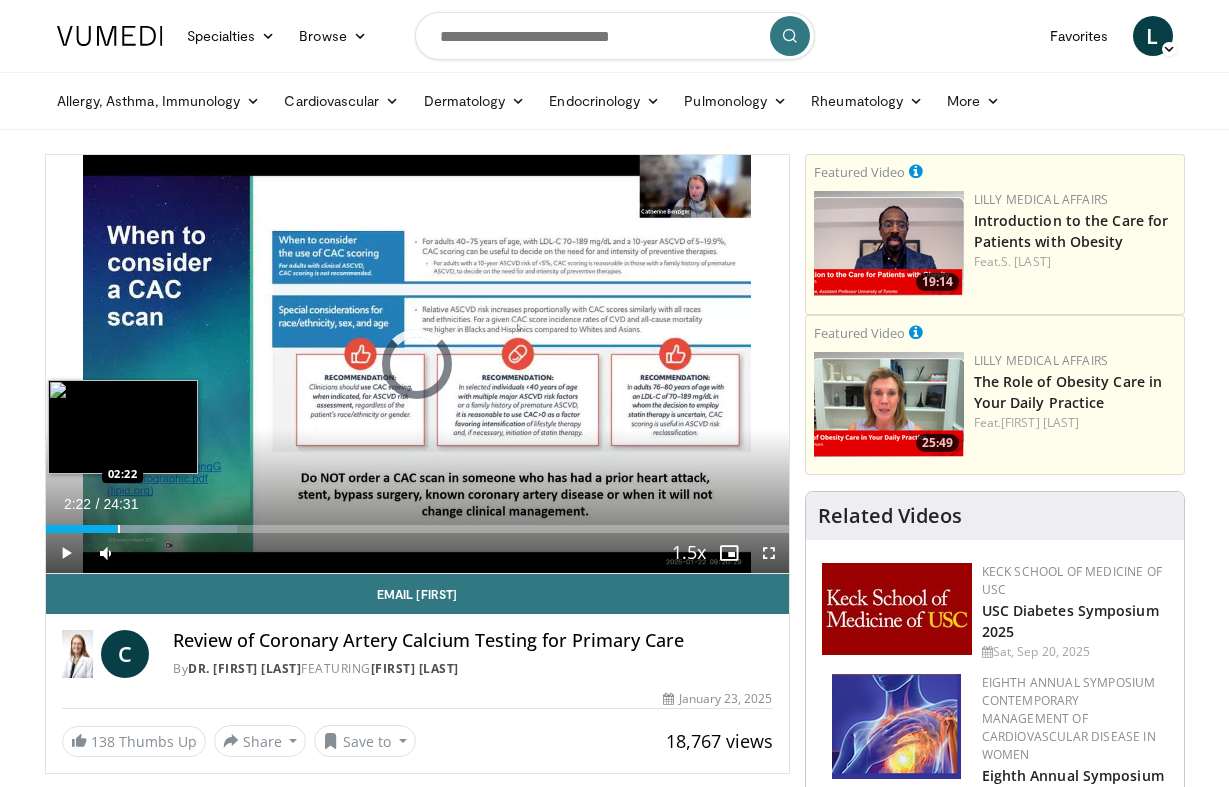 click at bounding box center (119, 529) 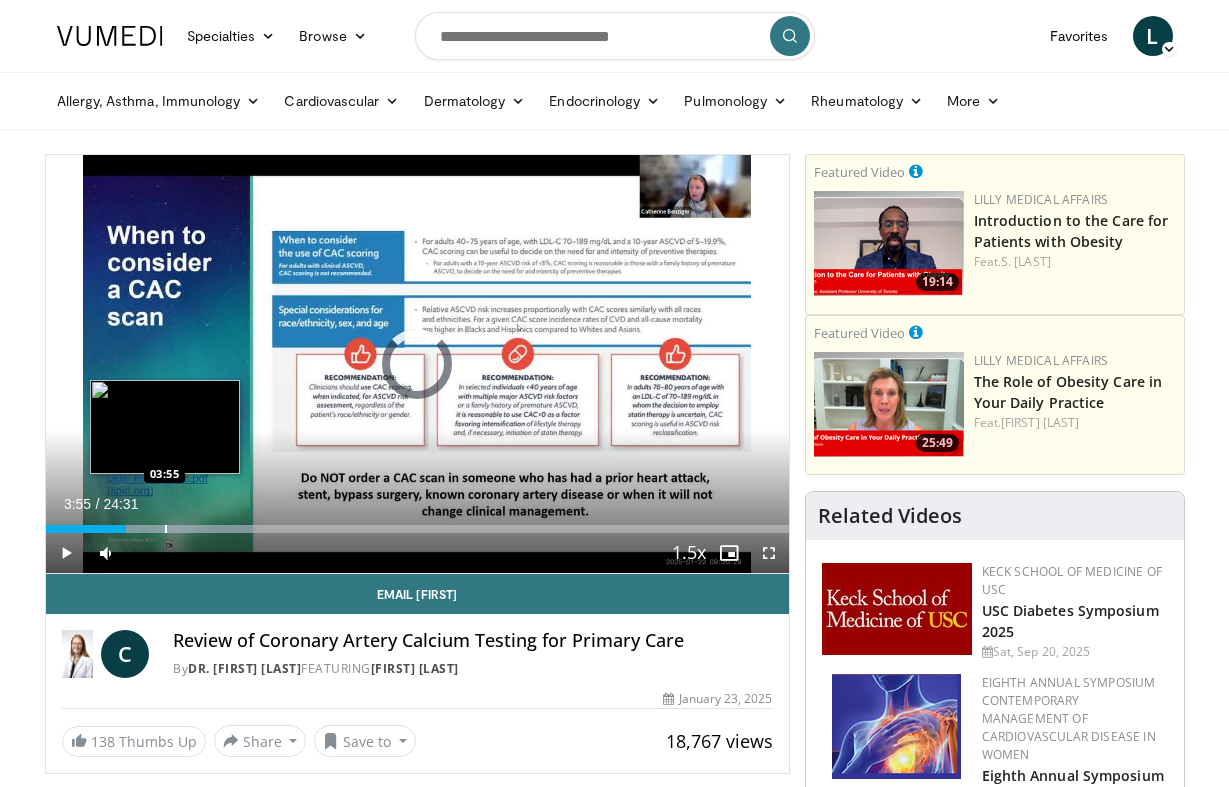 click at bounding box center (166, 529) 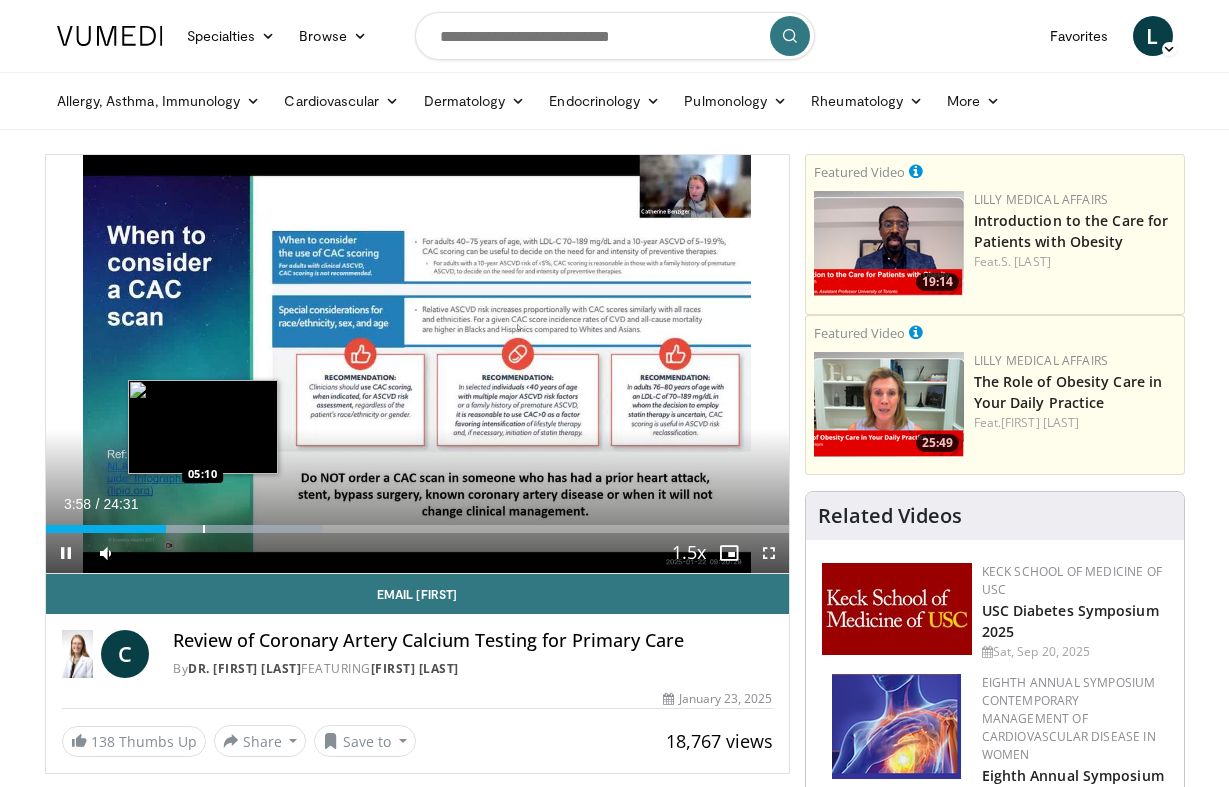click at bounding box center (204, 529) 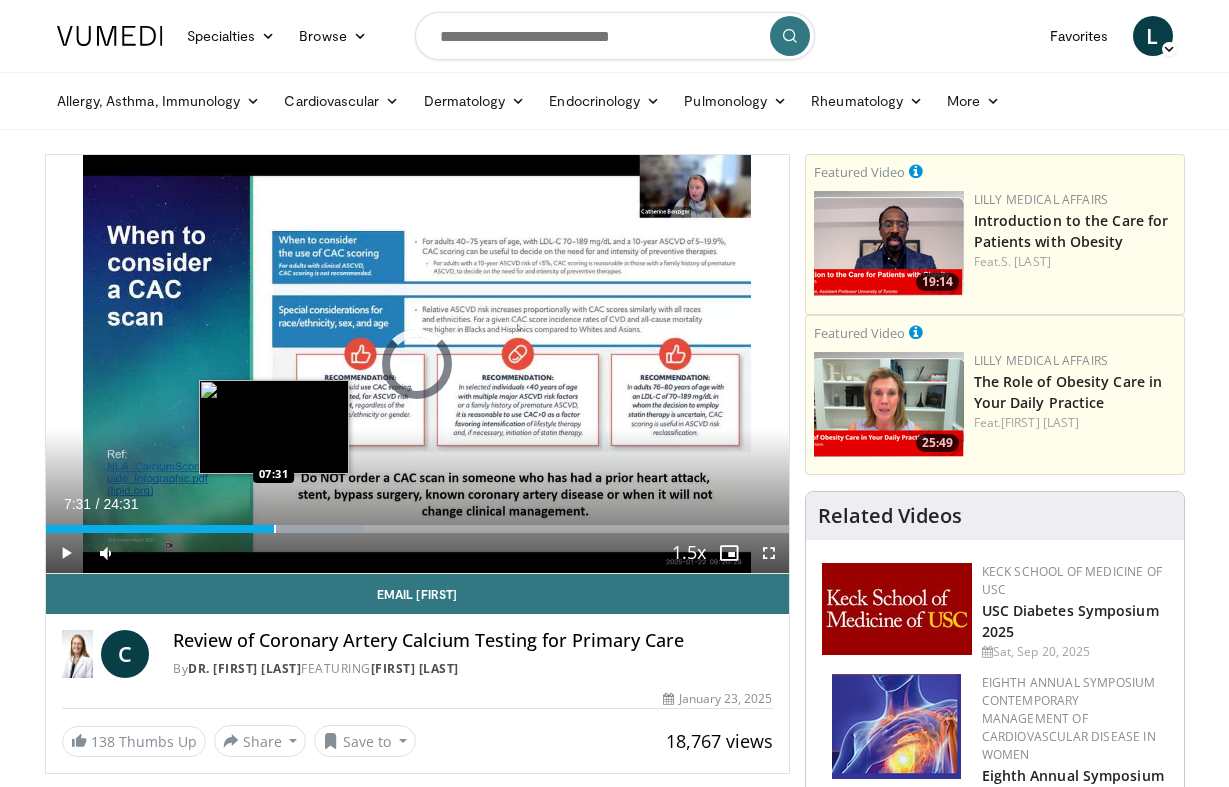 click at bounding box center (275, 529) 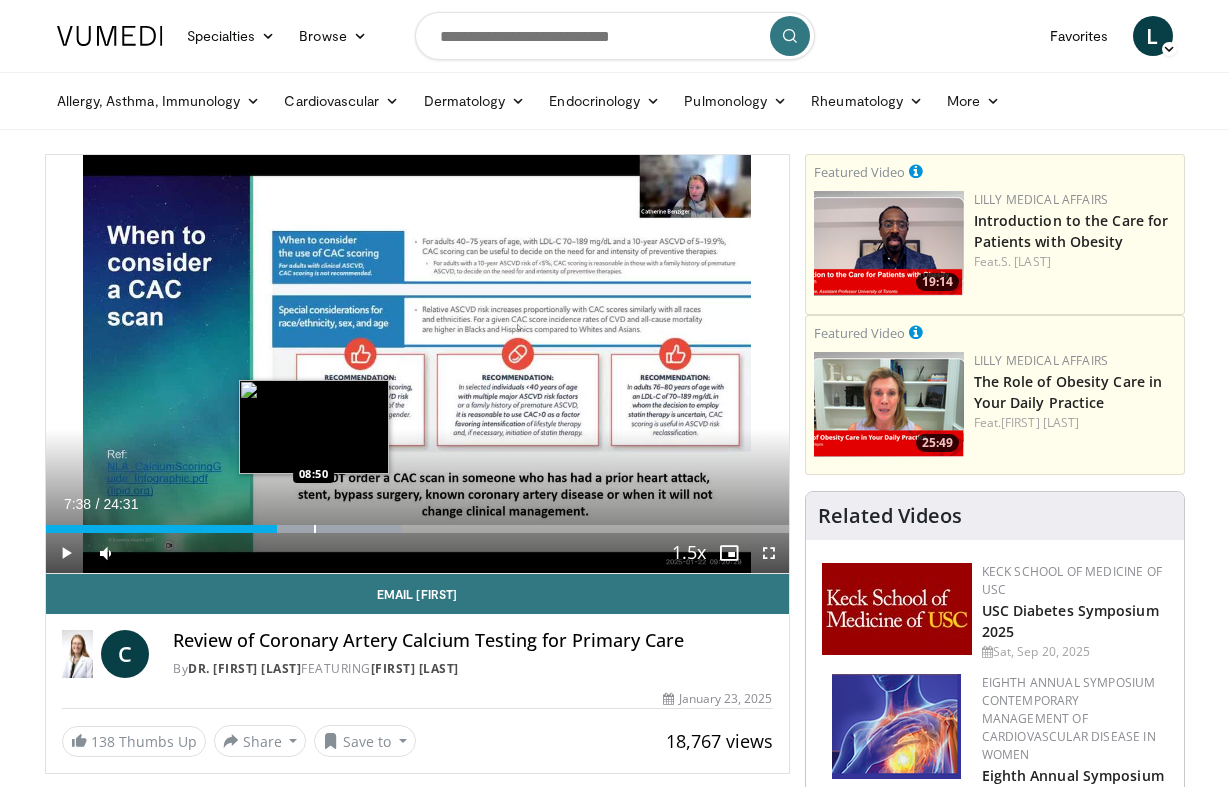 click at bounding box center (315, 529) 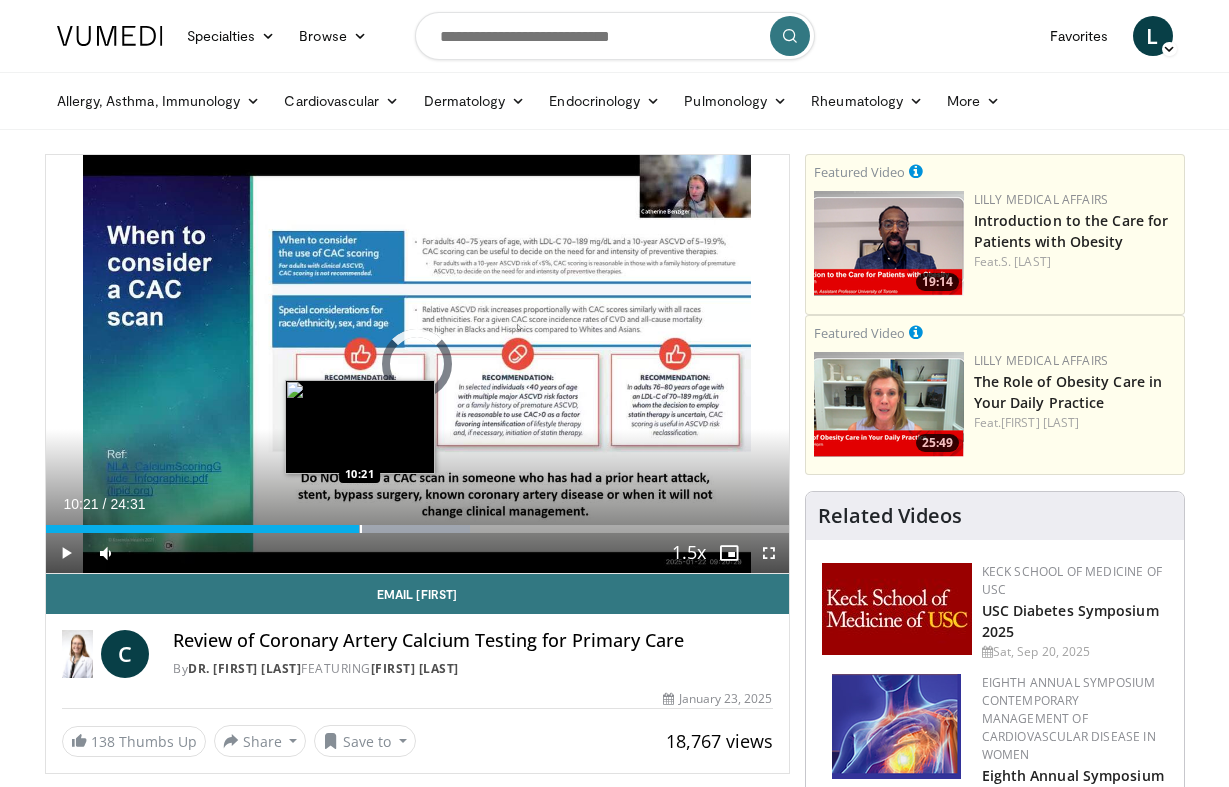 click at bounding box center [361, 529] 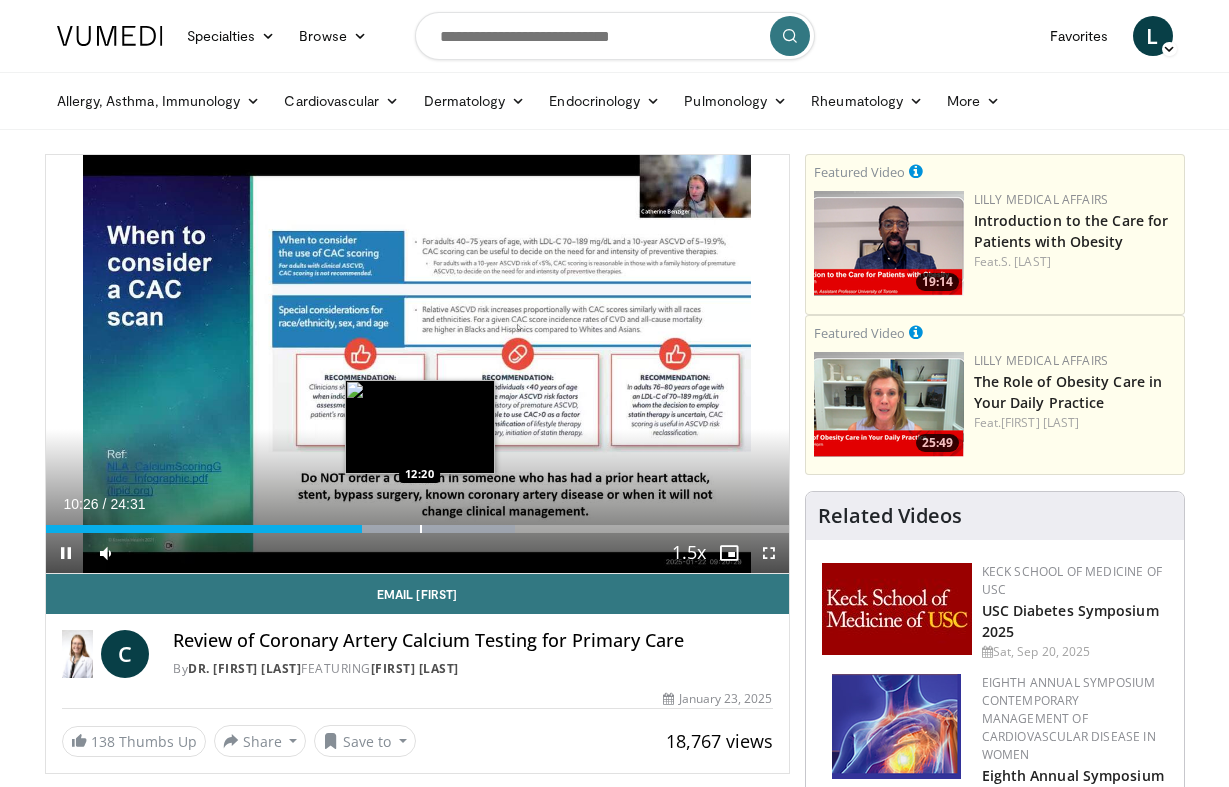 click at bounding box center (421, 529) 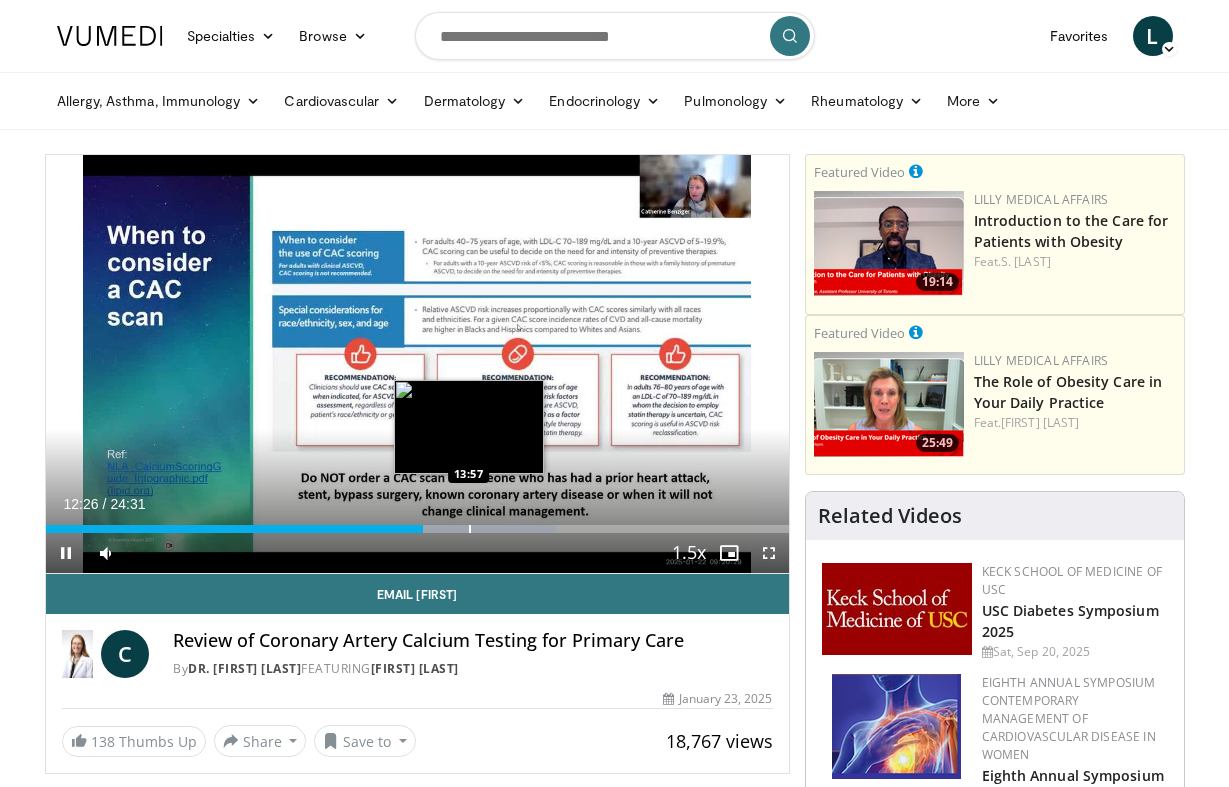 click at bounding box center (470, 529) 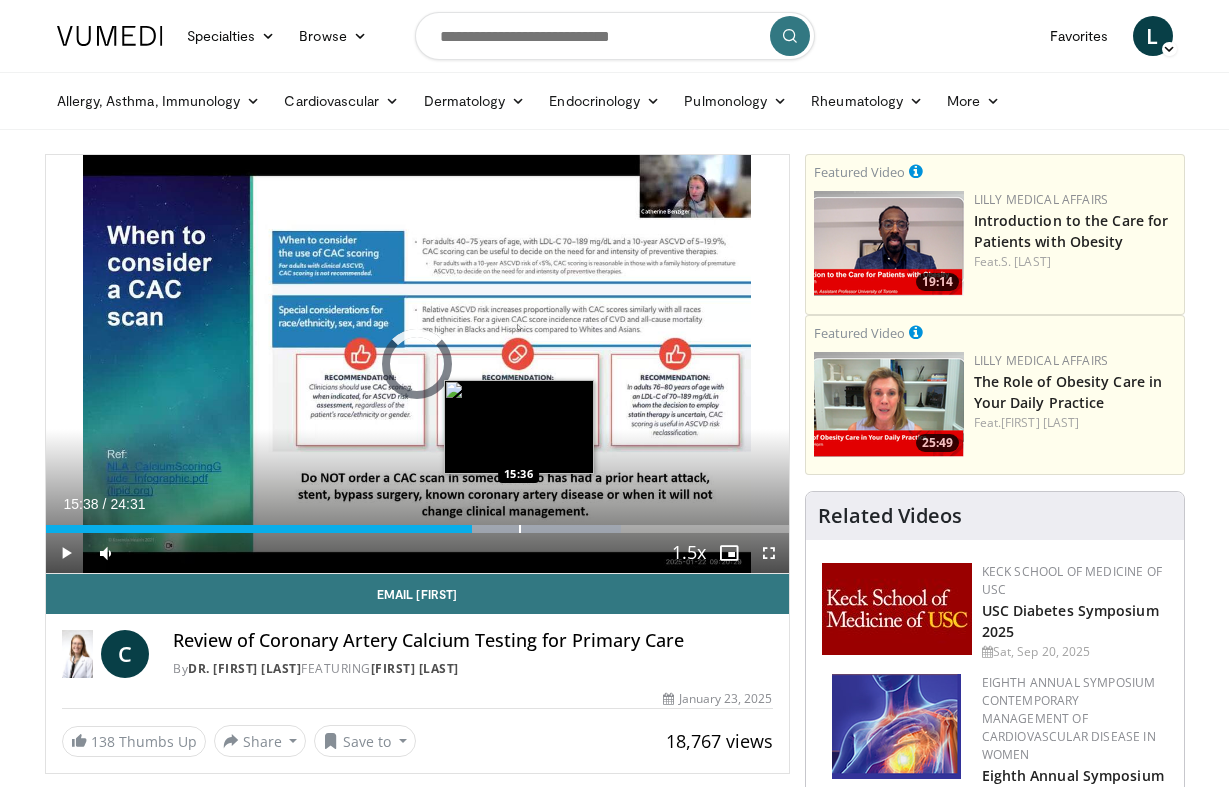 click on "Loaded :  77.49% 14:03 15:36" at bounding box center [417, 523] 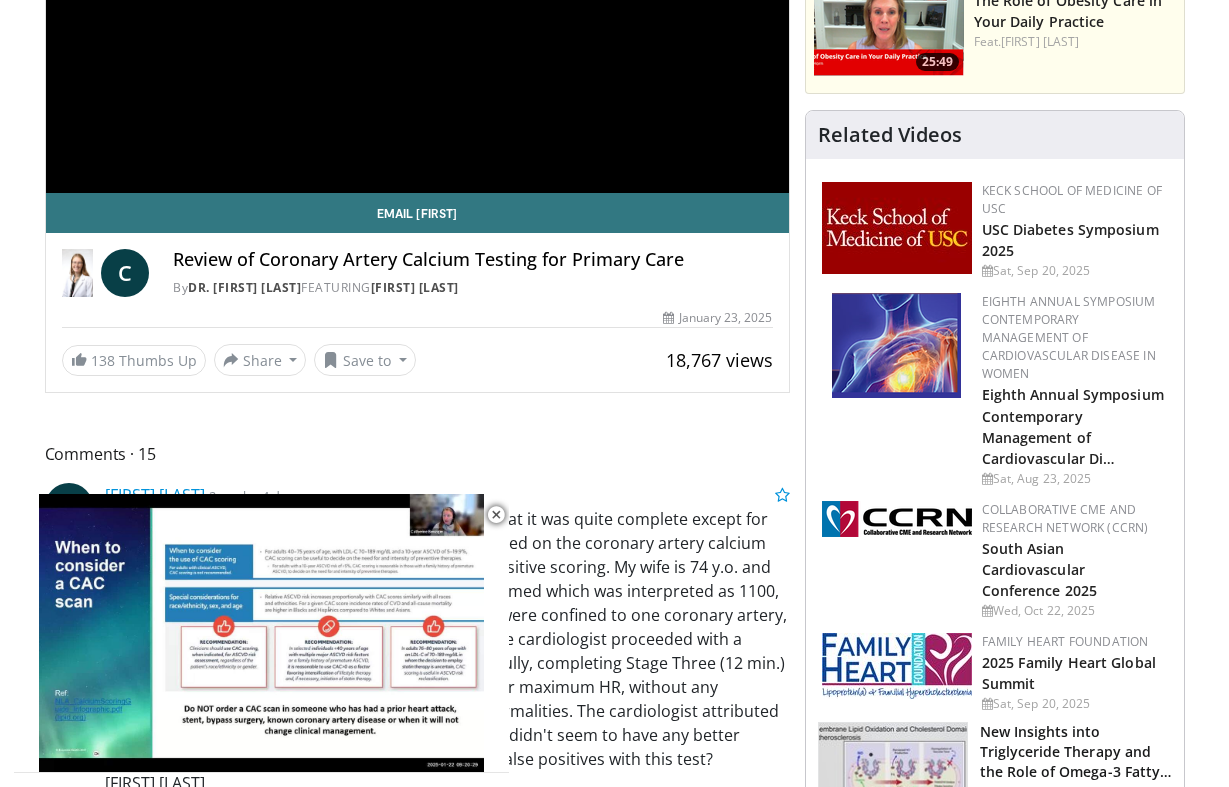 scroll, scrollTop: 389, scrollLeft: 0, axis: vertical 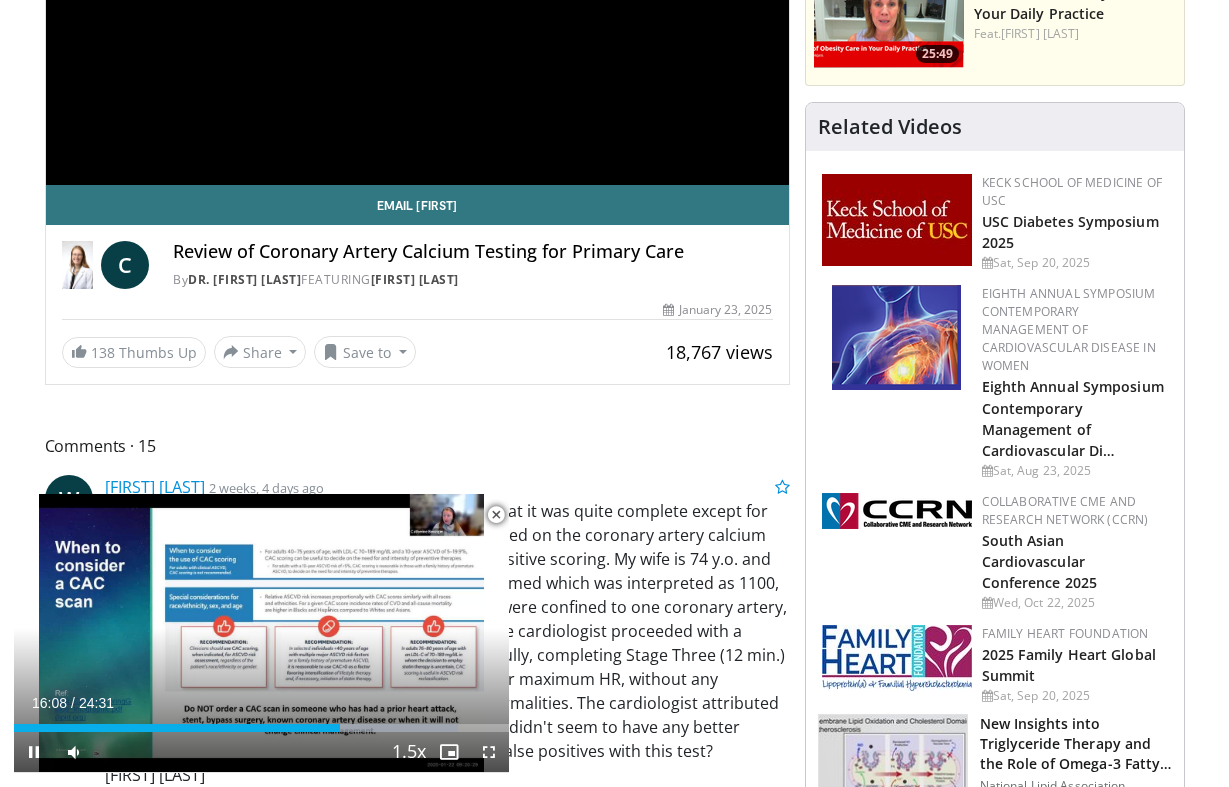 click at bounding box center [496, 515] 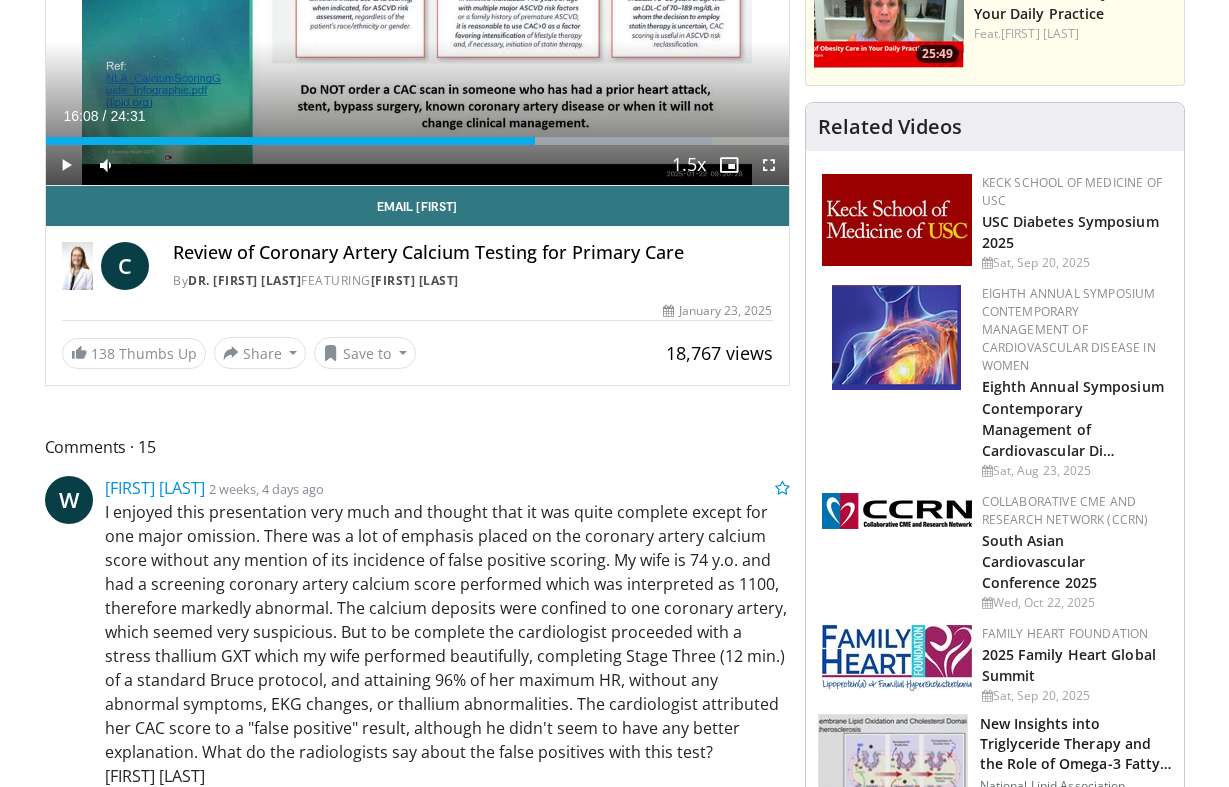 click at bounding box center (896, 337) 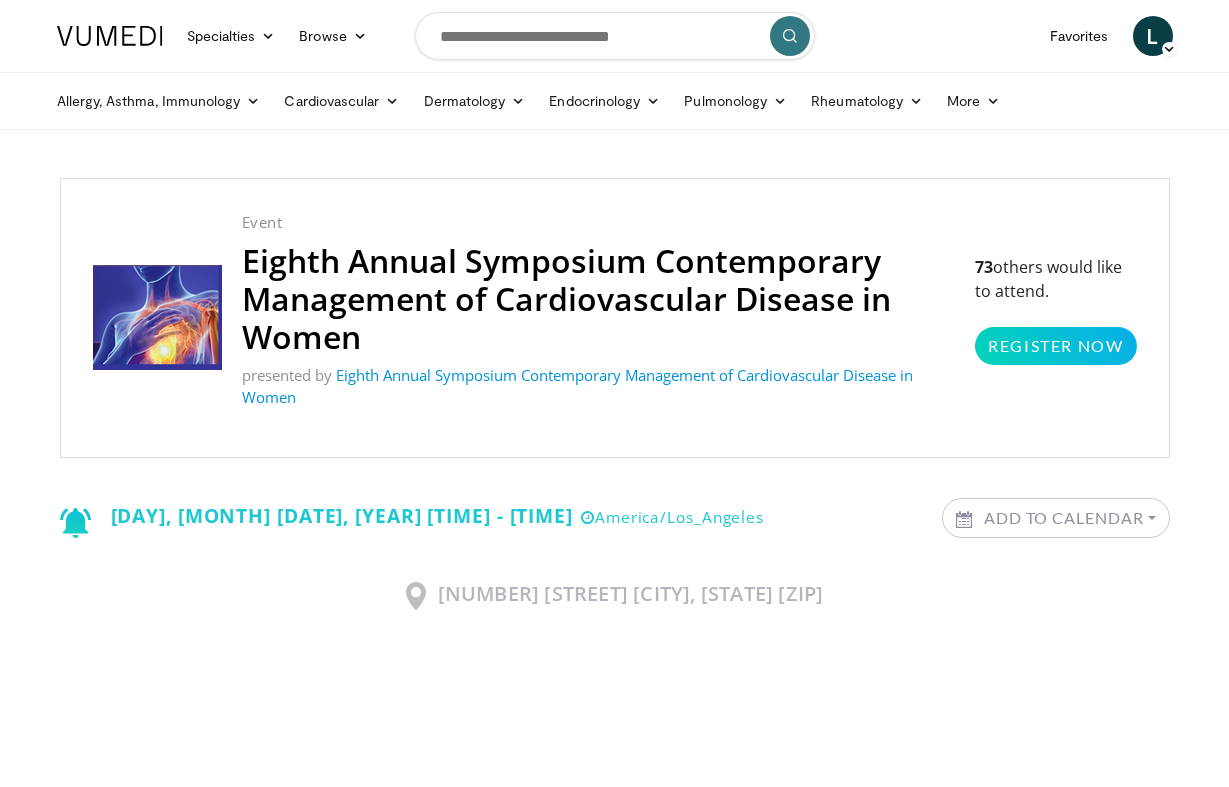 scroll, scrollTop: 0, scrollLeft: 0, axis: both 